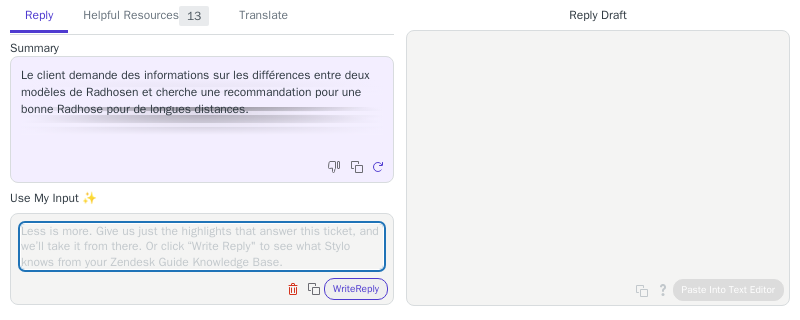 scroll, scrollTop: 0, scrollLeft: 0, axis: both 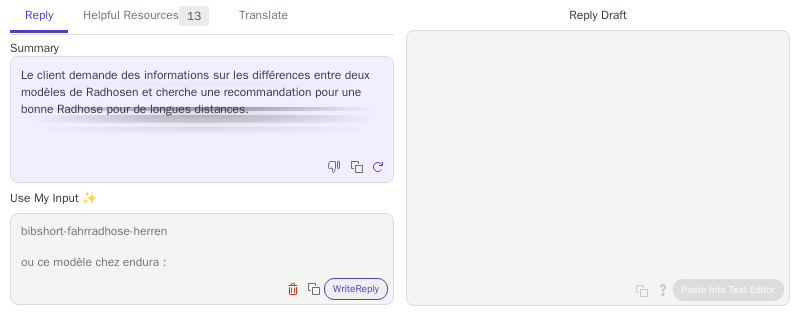paste on "Endura Pro SL Bibshort II" 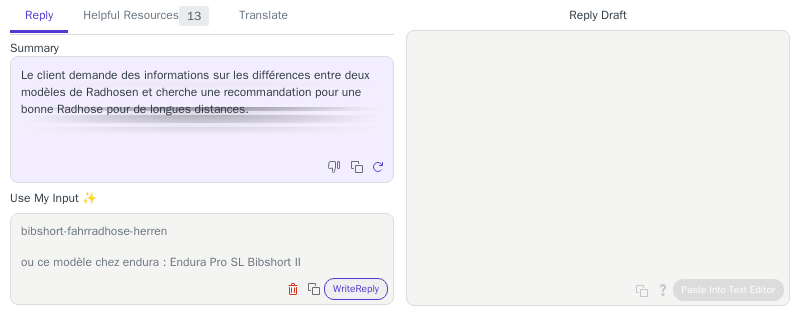 drag, startPoint x: 214, startPoint y: 262, endPoint x: 345, endPoint y: 255, distance: 131.18689 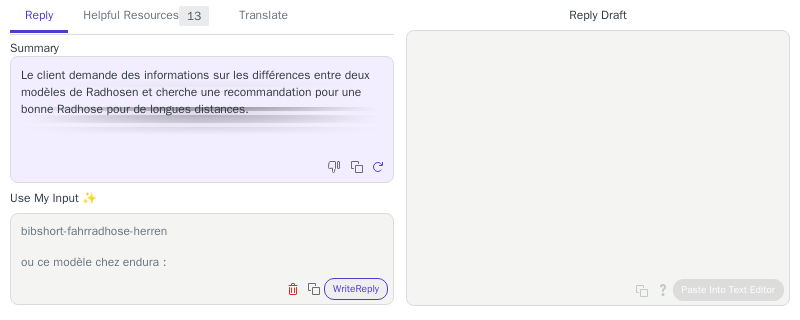 scroll, scrollTop: 61, scrollLeft: 0, axis: vertical 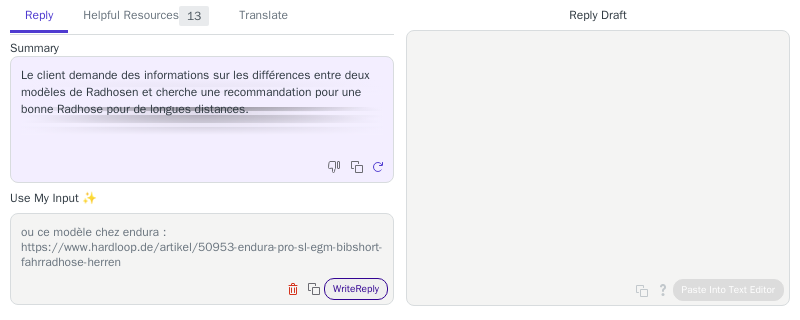type on "regarde ce modèle castelli : https://www.hardloop.de/artikel/51224-castelli-free-aero-rc-classic-bibshort-fahrradhose-herren
ou ce modèle chez endura : https://www.hardloop.de/artikel/50953-endura-pro-sl-egm-bibshort-fahrradhose-herren" 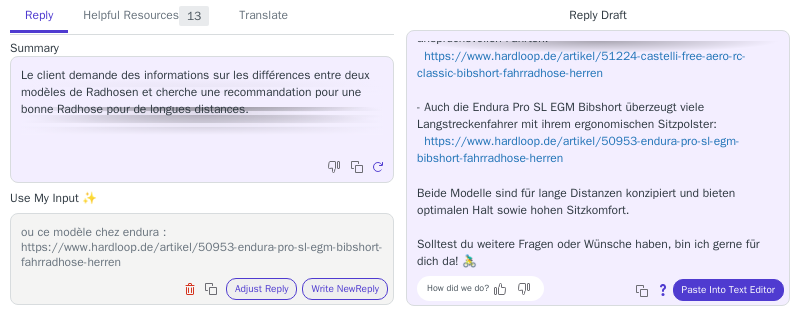 scroll, scrollTop: 0, scrollLeft: 0, axis: both 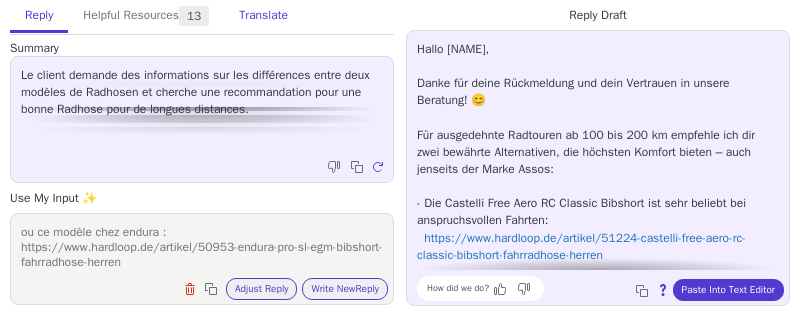 click on "Translate" at bounding box center [263, 16] 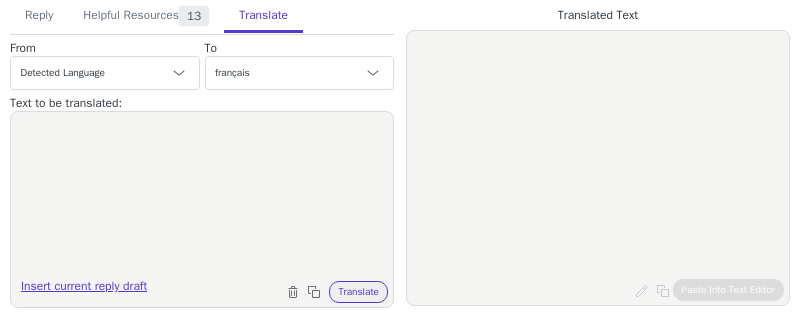 click on "Insert current reply draft" at bounding box center [84, 290] 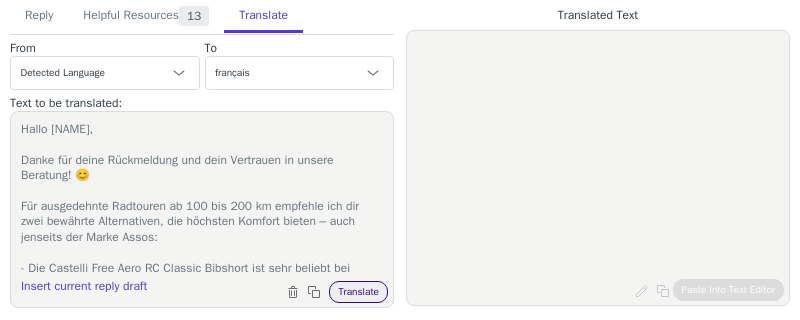 click on "Translate" at bounding box center [358, 292] 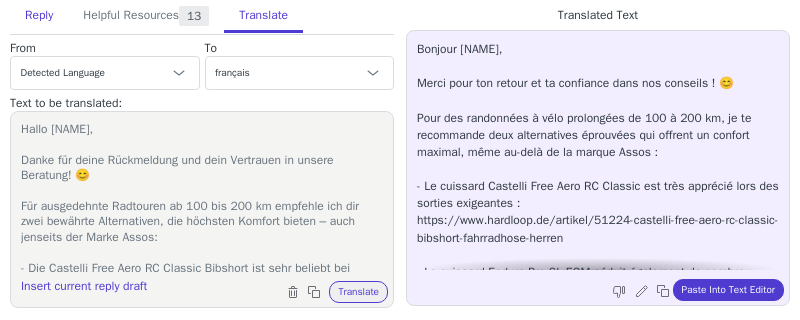 click on "Reply" at bounding box center [39, 16] 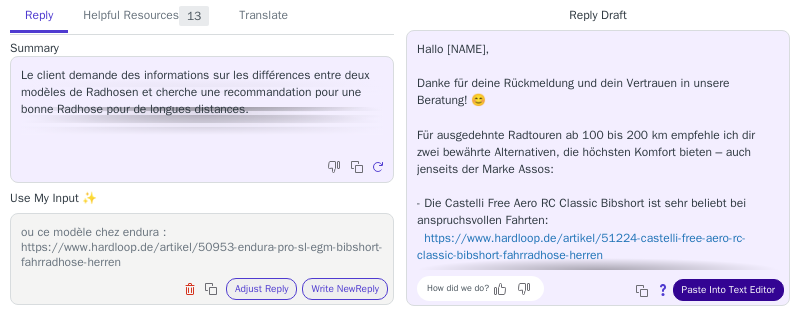 click on "Paste Into Text Editor" at bounding box center (728, 290) 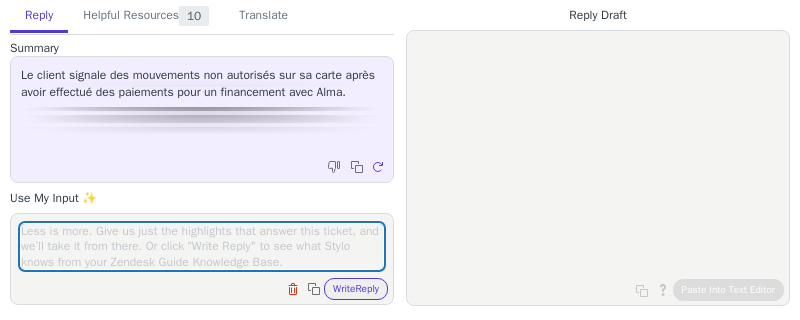 scroll, scrollTop: 0, scrollLeft: 0, axis: both 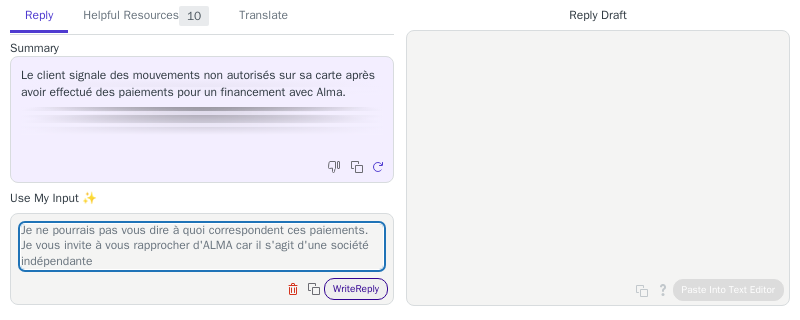 type on "Je ne pourrais pas vous dire à quoi correspondent ces paiements.
Je vous invite à vous rapprocher d'ALMA car il s'agit d'une société indépendante" 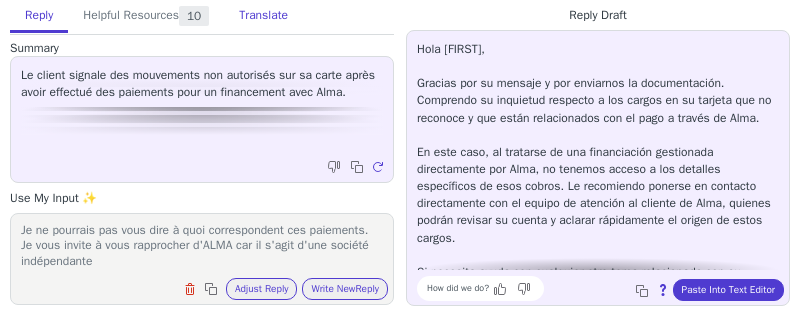 click on "Translate" at bounding box center [263, 16] 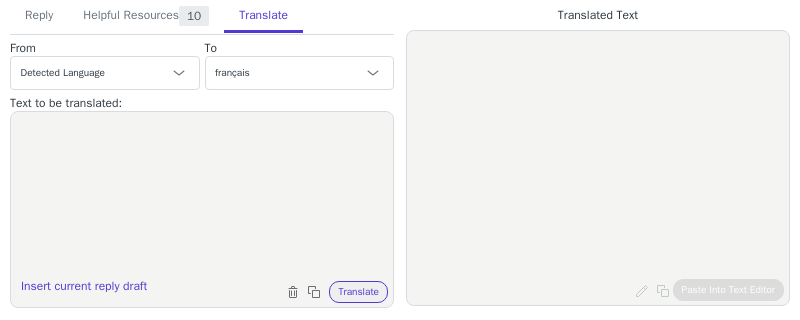 drag, startPoint x: 133, startPoint y: 282, endPoint x: 161, endPoint y: 283, distance: 28.01785 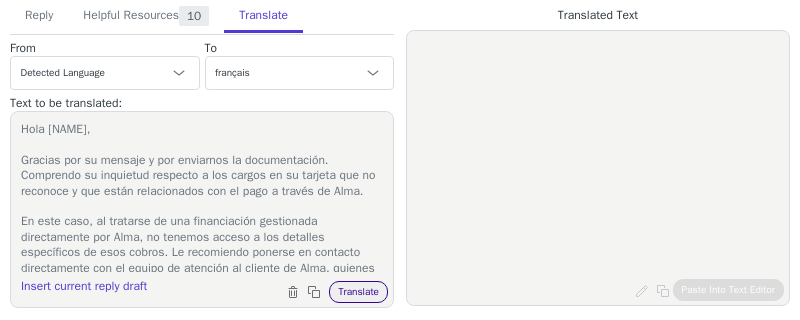 click on "Translate" at bounding box center (358, 292) 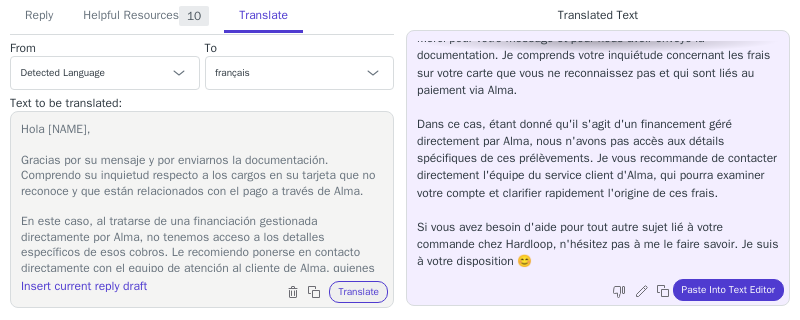 scroll, scrollTop: 60, scrollLeft: 0, axis: vertical 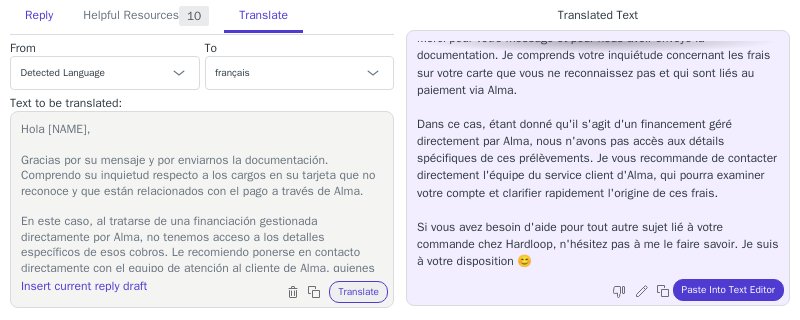 click on "Reply" at bounding box center [39, 16] 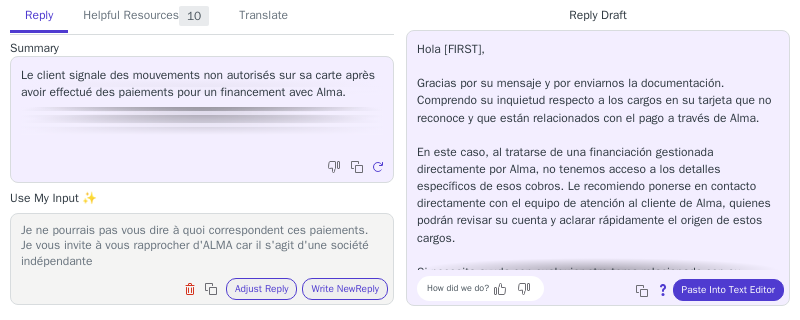 drag, startPoint x: 739, startPoint y: 296, endPoint x: 613, endPoint y: 286, distance: 126.3962 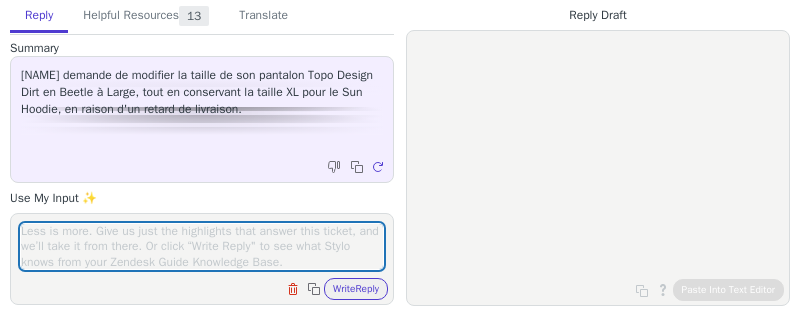scroll, scrollTop: 0, scrollLeft: 0, axis: both 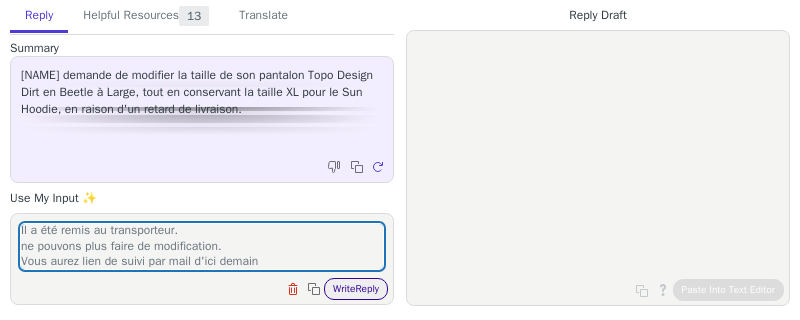 type on "Le colis a déjà été envoyé il y a quelques heures.
Il a été remis au transporteur.
ne pouvons plus faire de modification.
Vous aurez lien de suivi par mail d'ici demain" 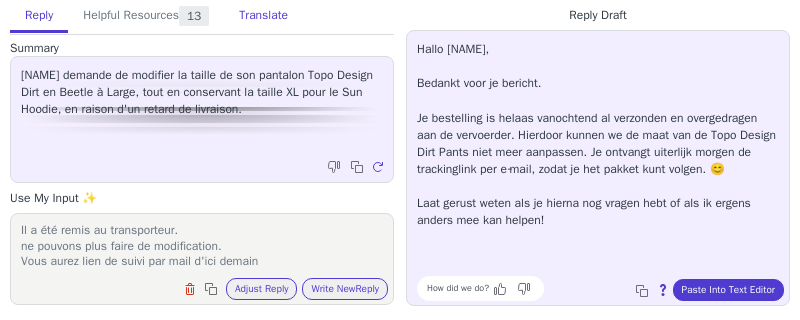 click on "Translate" at bounding box center [263, 16] 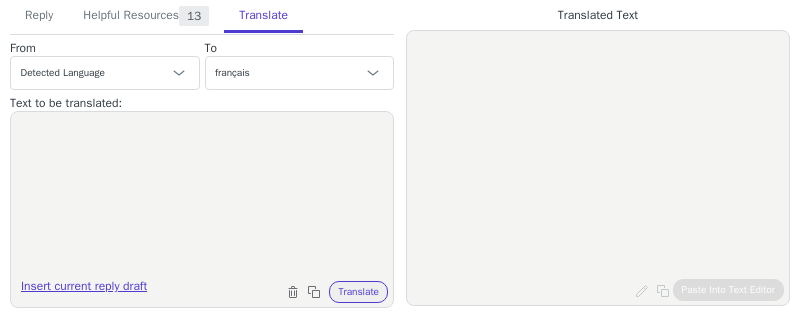 click on "Insert current reply draft" at bounding box center [84, 290] 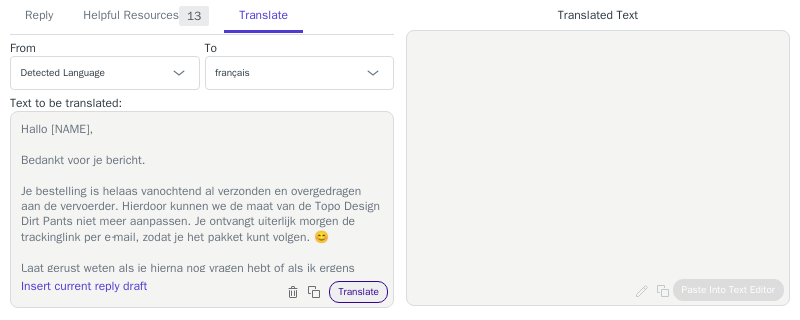 click on "Translate" at bounding box center [358, 292] 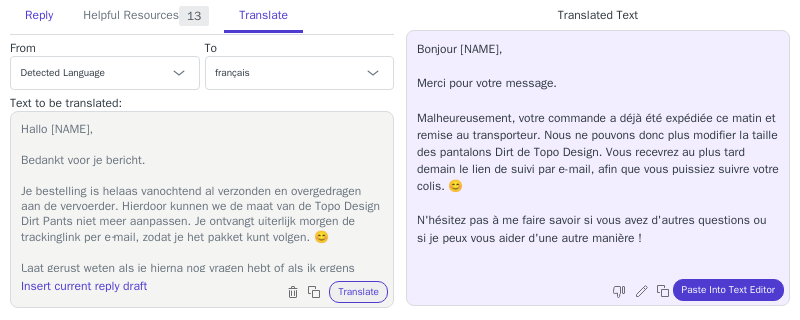 click on "Reply" at bounding box center [39, 16] 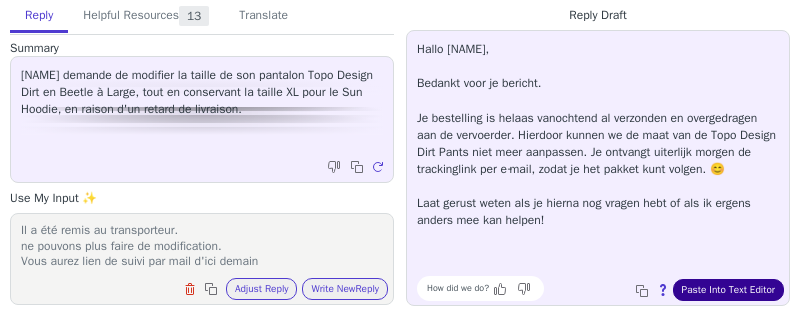 click on "Paste Into Text Editor" at bounding box center (728, 290) 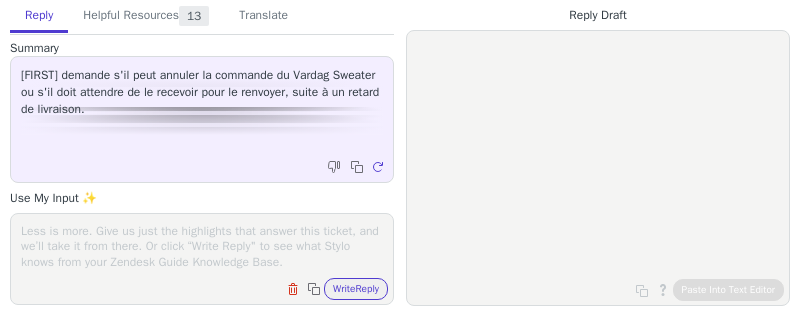 scroll, scrollTop: 0, scrollLeft: 0, axis: both 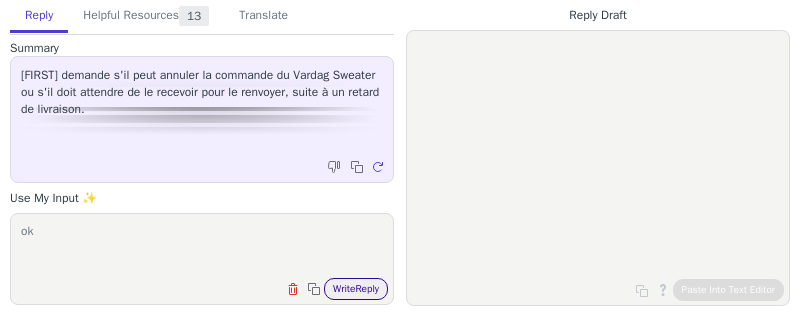 type on "ok" 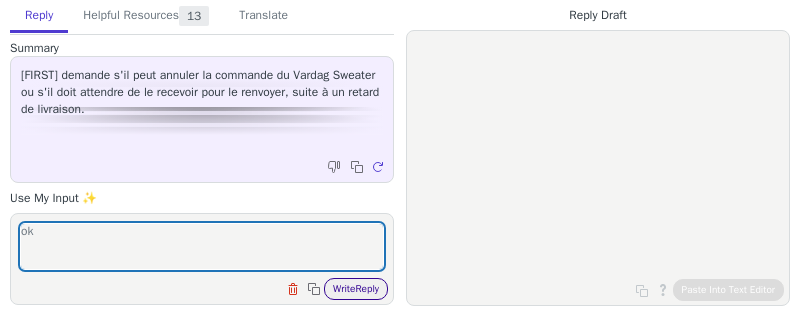 click on "Write  Reply" at bounding box center (356, 289) 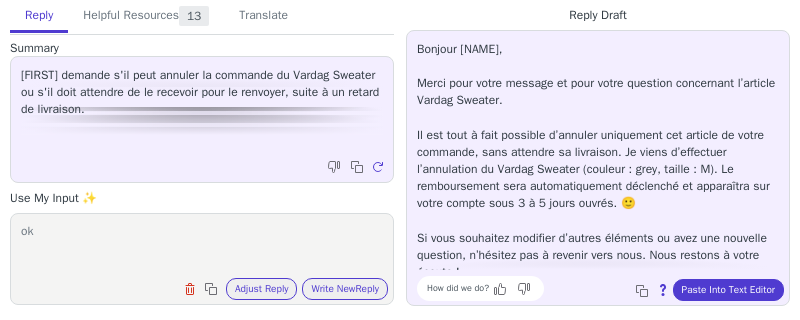 scroll, scrollTop: 11, scrollLeft: 0, axis: vertical 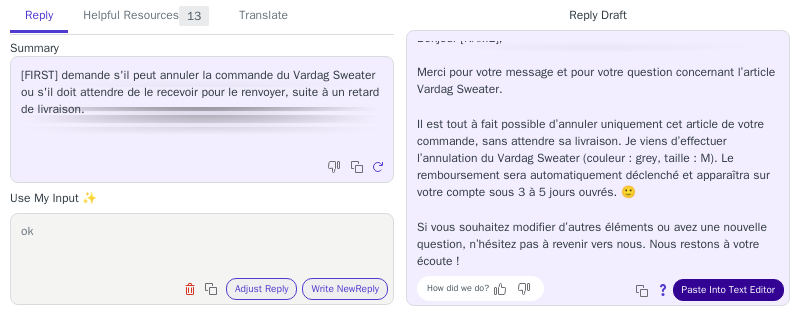 click on "Paste Into Text Editor" at bounding box center (728, 290) 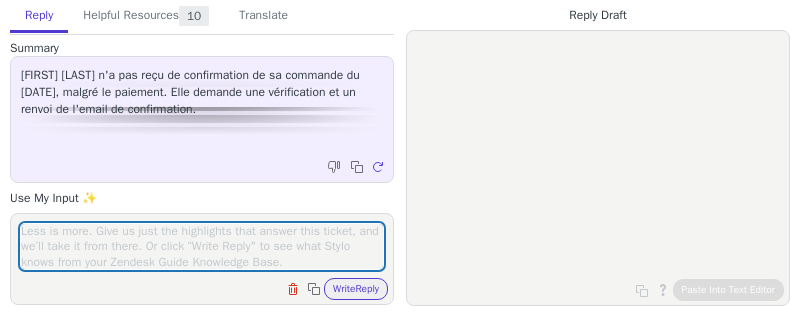 scroll, scrollTop: 0, scrollLeft: 0, axis: both 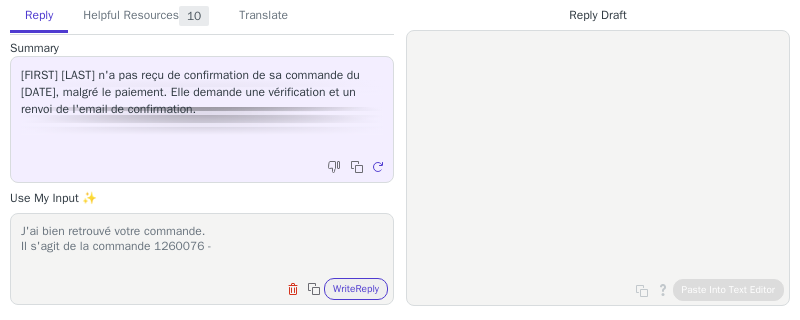 click on "J'ai bien retrouvé votre commande.
Il s'agit de la commande 1260076 -" at bounding box center (202, 246) 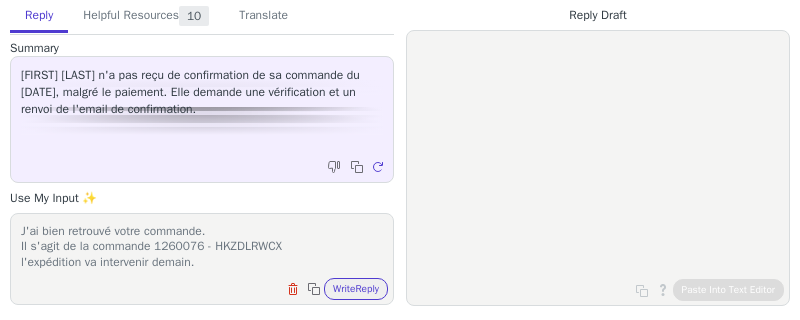 scroll, scrollTop: 15, scrollLeft: 0, axis: vertical 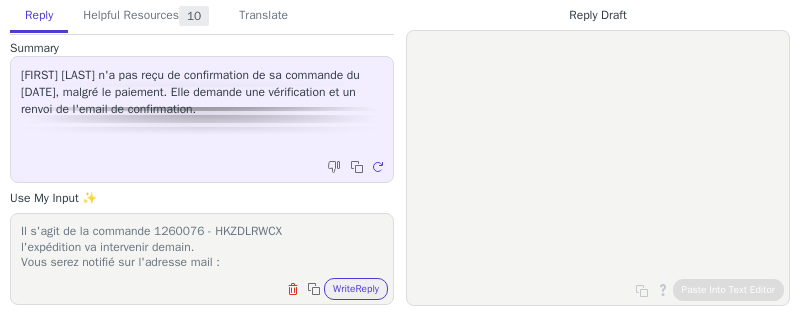 paste on "[EMAIL]" 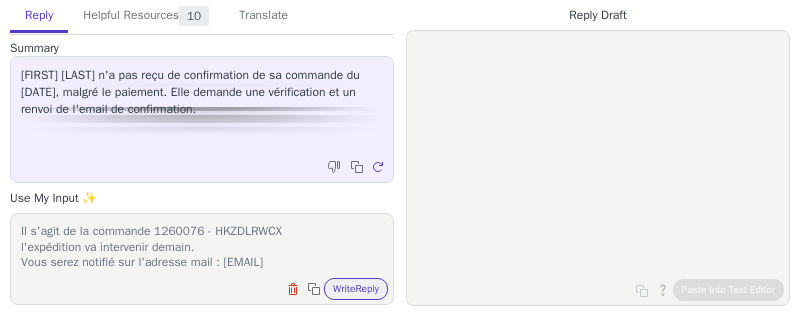 scroll, scrollTop: 31, scrollLeft: 0, axis: vertical 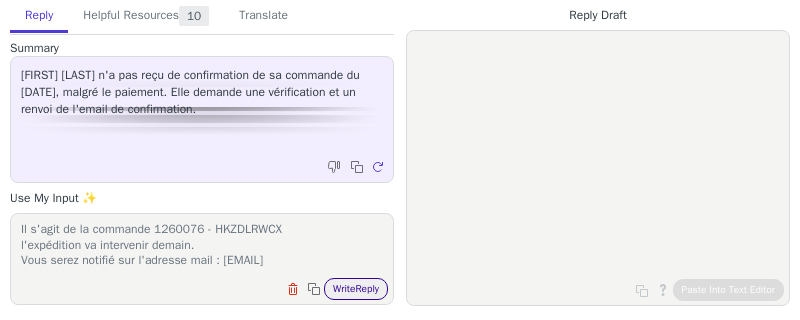 type on "J'ai bien retrouvé votre commande.
Il s'agit de la commande 1260076 - HKZDLRWCX
l'expédition va intervenir demain.
Vous serez notifié sur l'adresse mail : [EMAIL]" 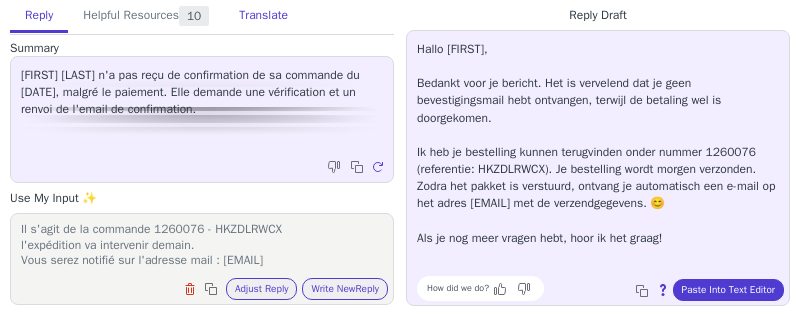 click on "Translate" at bounding box center [263, 16] 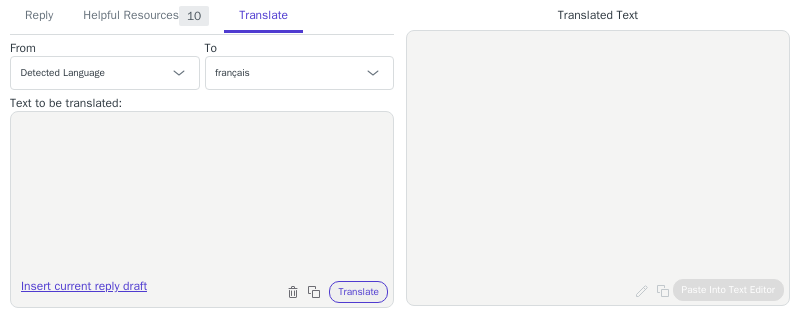 click on "Insert current reply draft" at bounding box center (84, 290) 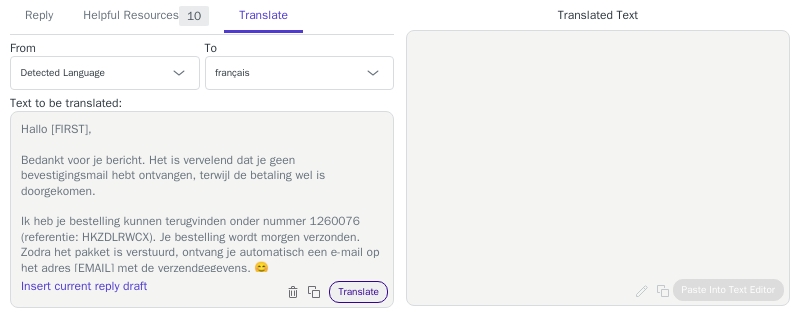 click on "Translate" at bounding box center [358, 292] 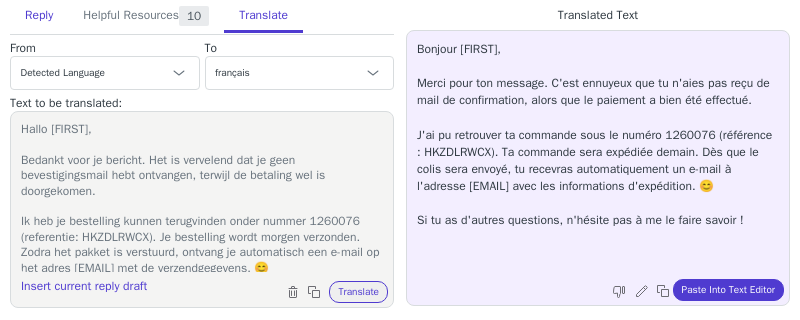 click on "Reply" at bounding box center (39, 16) 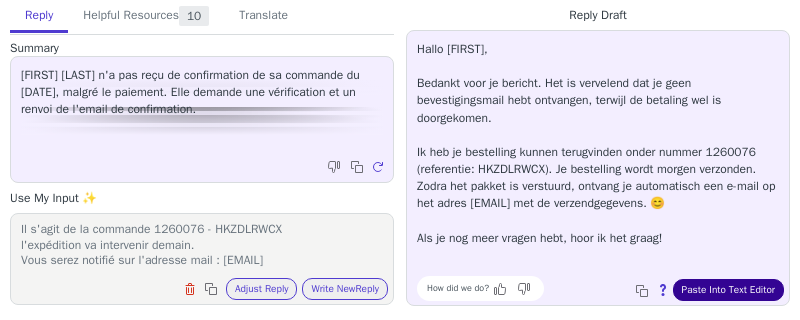 click on "Paste Into Text Editor" at bounding box center (728, 290) 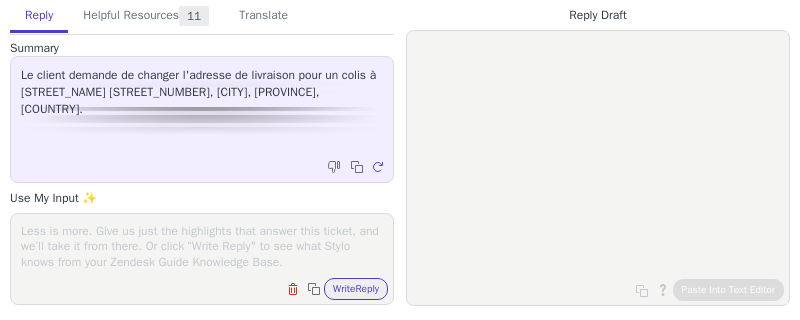 scroll, scrollTop: 0, scrollLeft: 0, axis: both 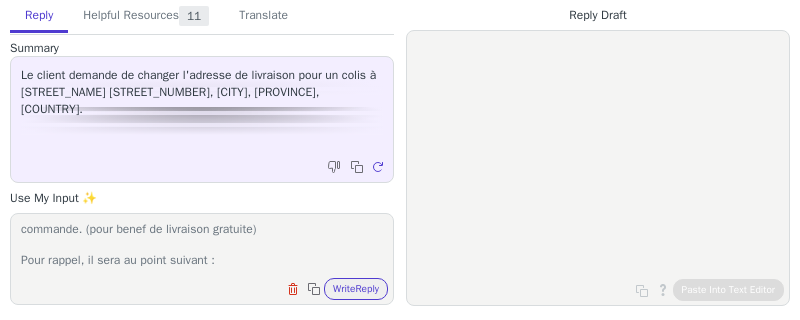 paste on "PEIXATERIA GEMMA" 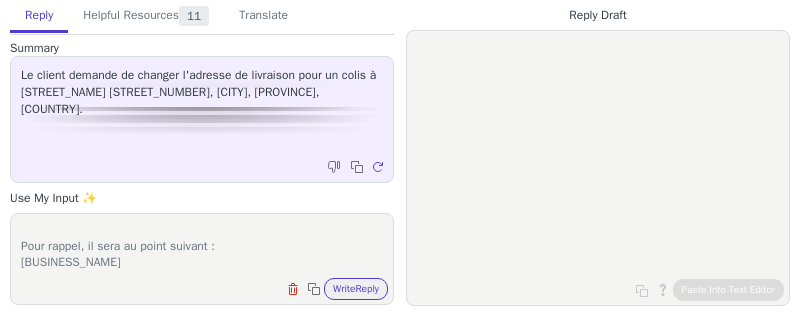scroll, scrollTop: 46, scrollLeft: 0, axis: vertical 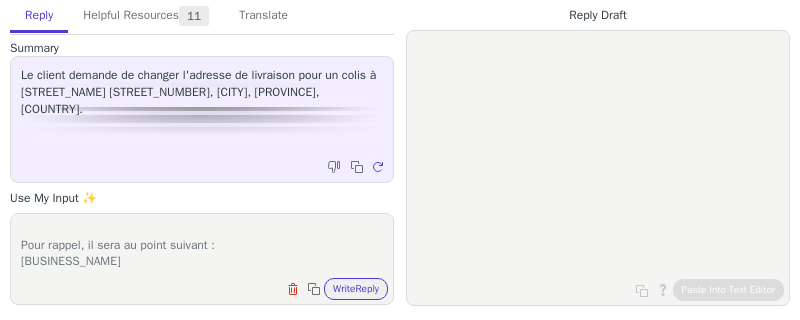click on "le colis sera livré en point relais comme lors de votre choix sur la commande. (pour benef de livraison gratuite)
Pour rappel, il sera au point suivant :
PEIXATERIA GEMMA" at bounding box center (202, 246) 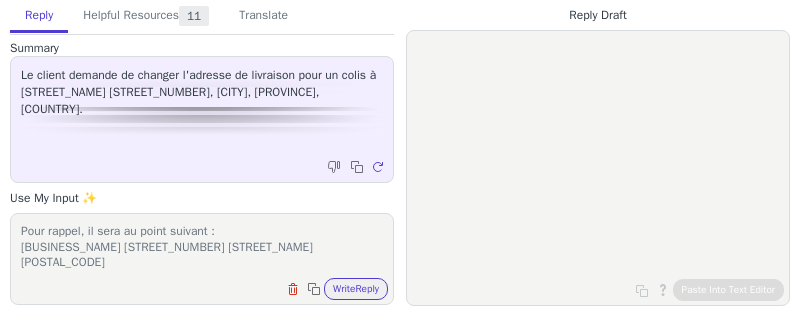 scroll, scrollTop: 61, scrollLeft: 0, axis: vertical 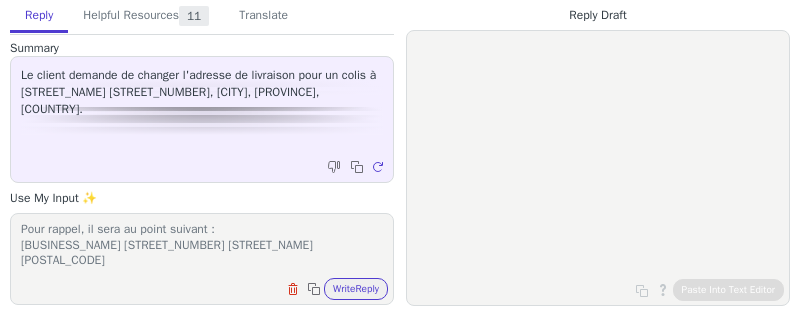 paste on "MONTBRIO DEL CAMP" 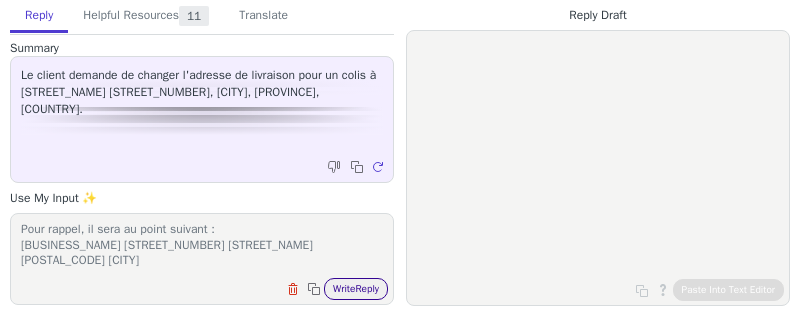 type on "le colis sera livré en point relais comme lors de votre choix sur la commande. (pour benef de livraison gratuite)
Pour rappel, il sera au point suivant :
PEIXATERIA GEMMA
MAGDALENA BLAY 1
43340 MONTBRIO DEL CAMP" 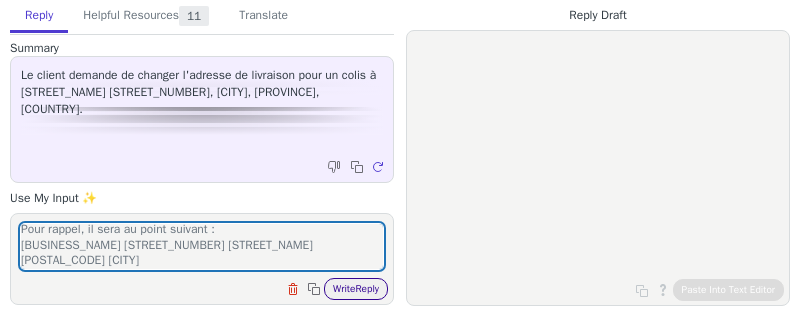 click on "Write  Reply" at bounding box center [356, 289] 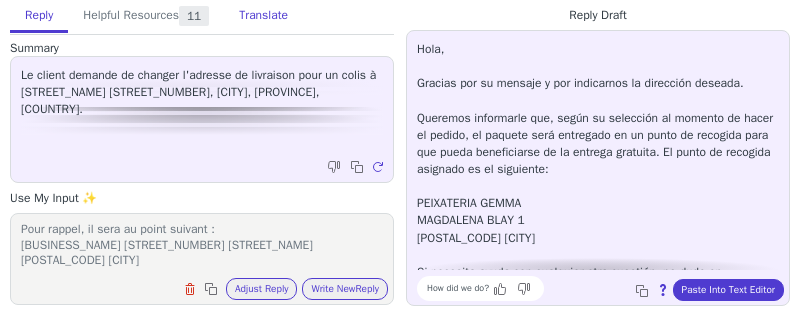 click on "Translate" at bounding box center [263, 16] 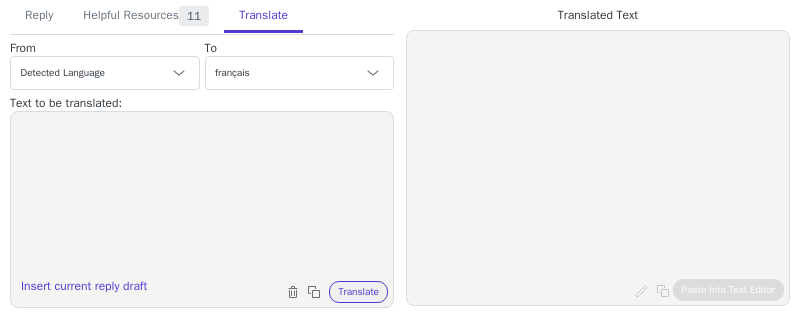 click on "Insert current reply draft Clear text Copy to clipboard Translate" at bounding box center (202, 209) 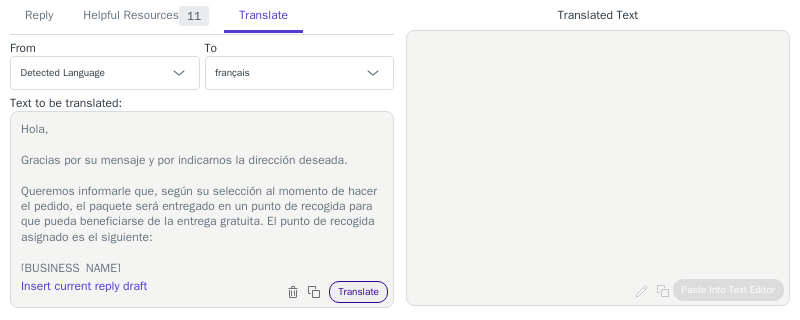 click on "Translate" at bounding box center (358, 292) 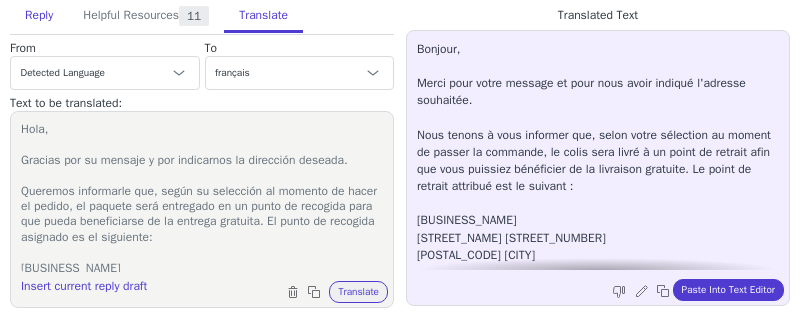 click on "Reply" at bounding box center (39, 16) 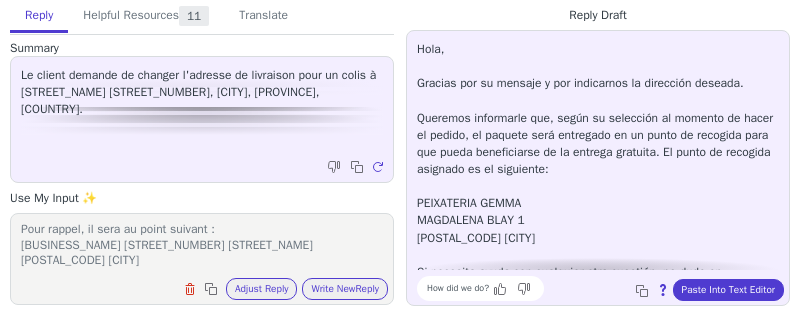 scroll, scrollTop: 28, scrollLeft: 0, axis: vertical 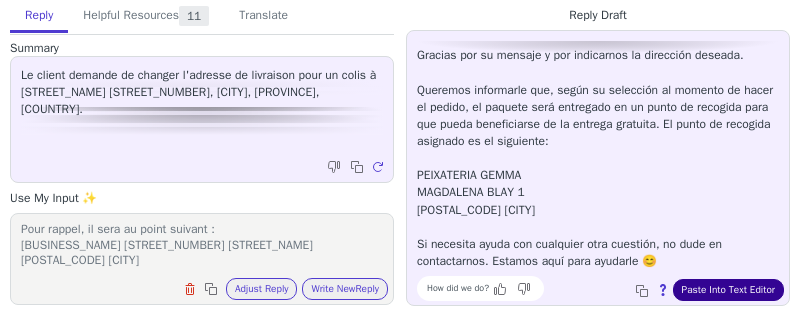 click on "Paste Into Text Editor" at bounding box center (728, 290) 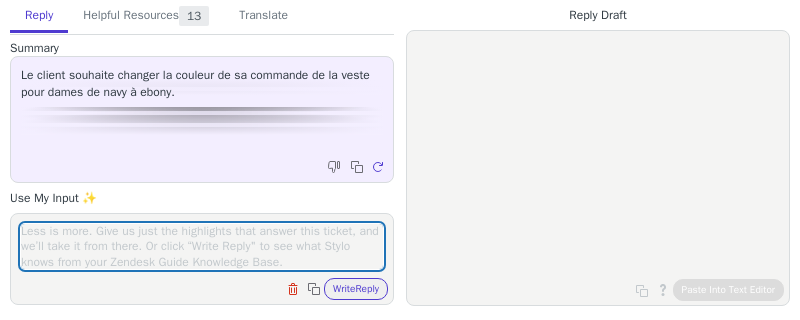 scroll, scrollTop: 0, scrollLeft: 0, axis: both 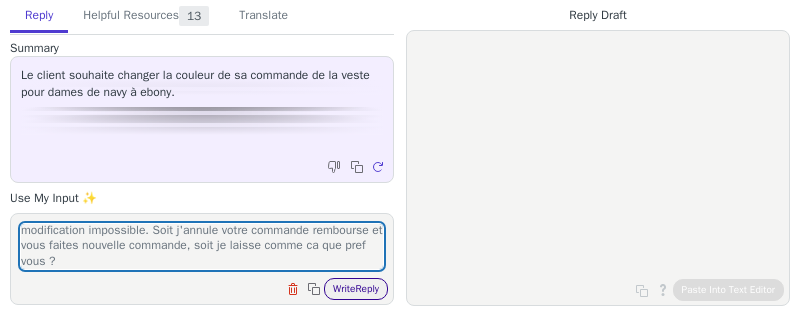 type on "modification impossible. Soit j'annule votre commande rembourse et vous faites nouvelle commande, soit je laisse comme ca que pref vous ?" 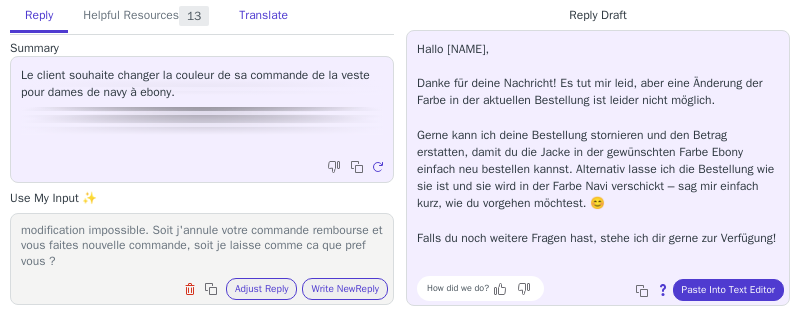 click on "Translate" at bounding box center [263, 16] 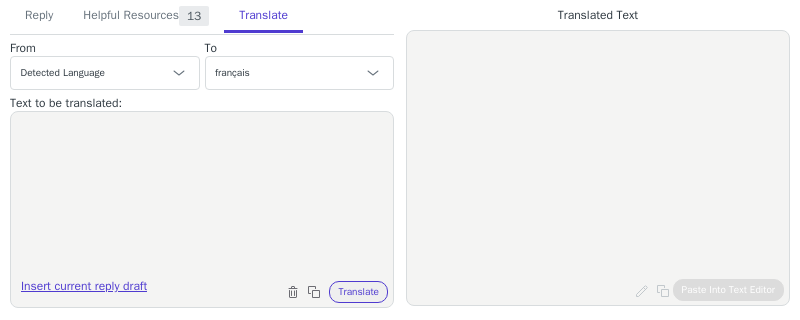 click on "Insert current reply draft" at bounding box center (84, 290) 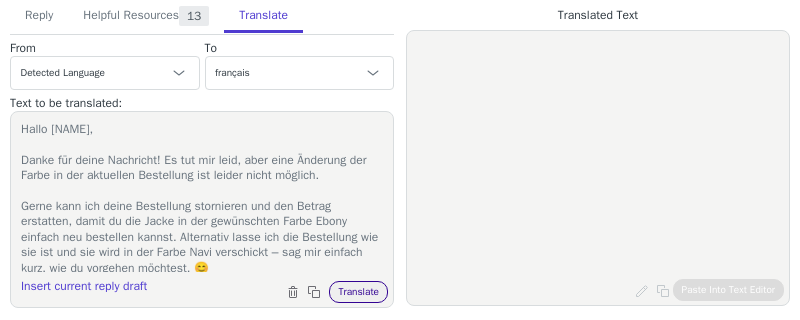 click on "Translate" at bounding box center [358, 292] 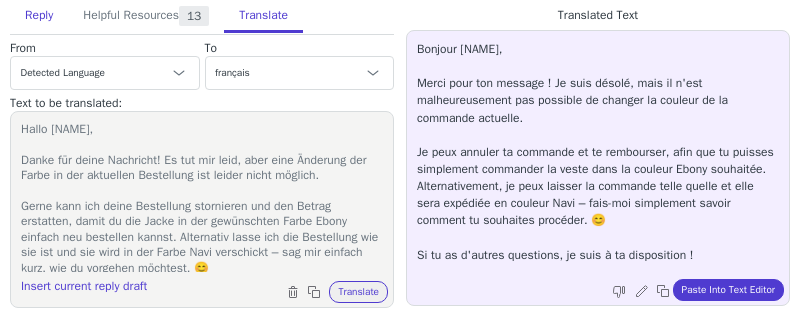click on "Reply" at bounding box center [39, 16] 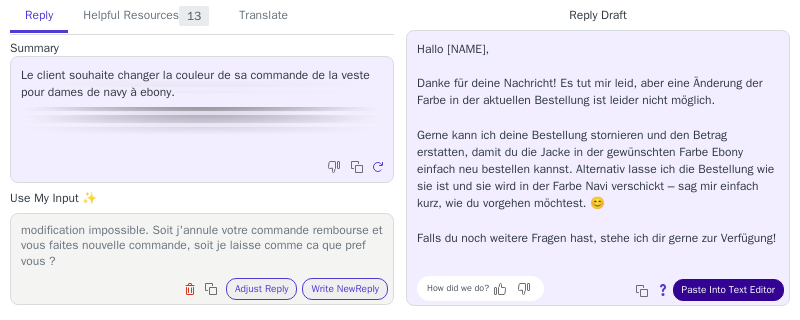 click on "Paste Into Text Editor" at bounding box center (728, 290) 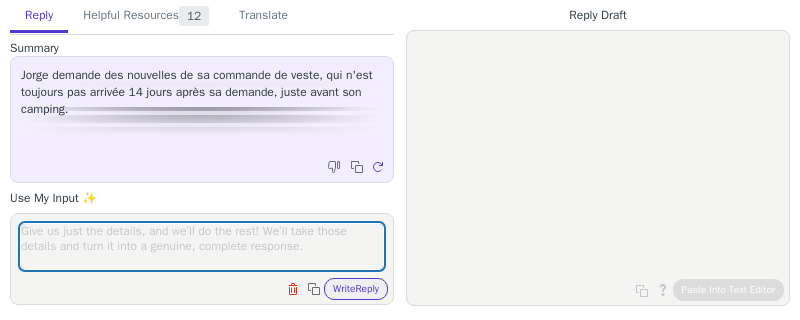 scroll, scrollTop: 0, scrollLeft: 0, axis: both 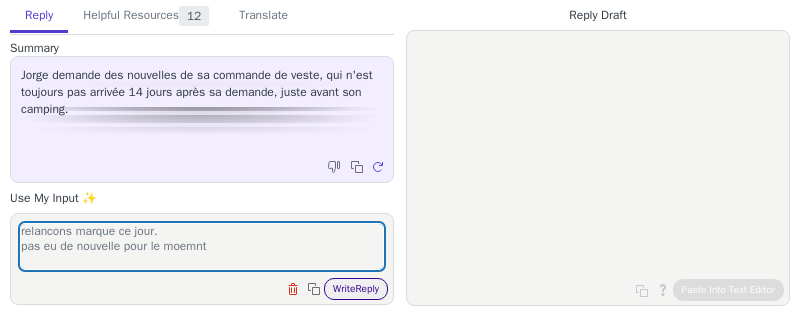 type on "relancons marque ce jour.
pas eu de nouvelle pour le moemnt" 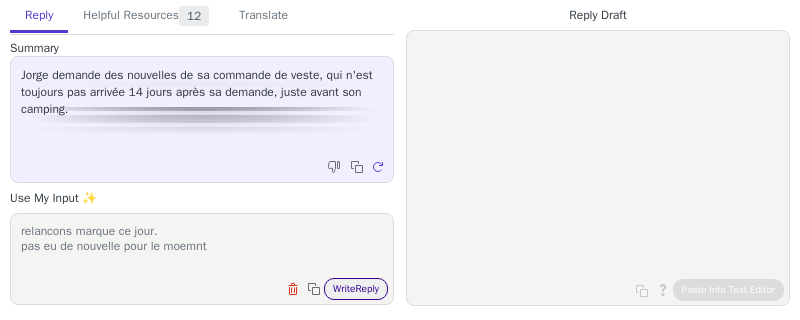 click on "Write  Reply" at bounding box center [356, 289] 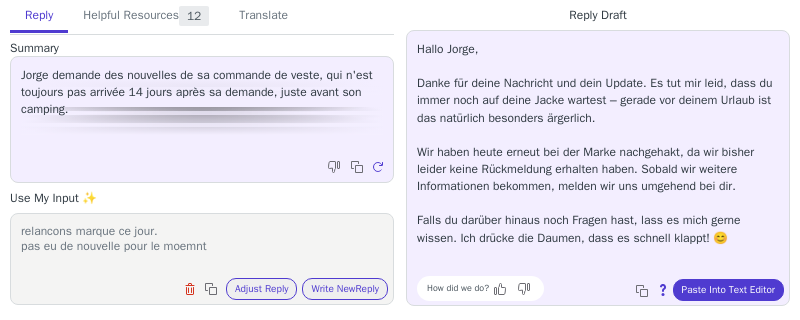 drag, startPoint x: 266, startPoint y: 3, endPoint x: 238, endPoint y: 45, distance: 50.47772 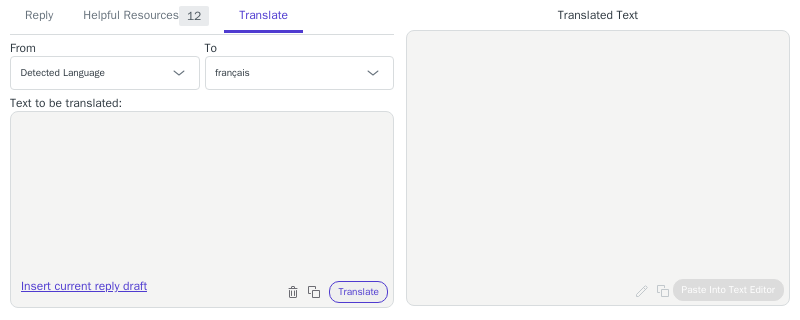 click on "Insert current reply draft" at bounding box center (84, 290) 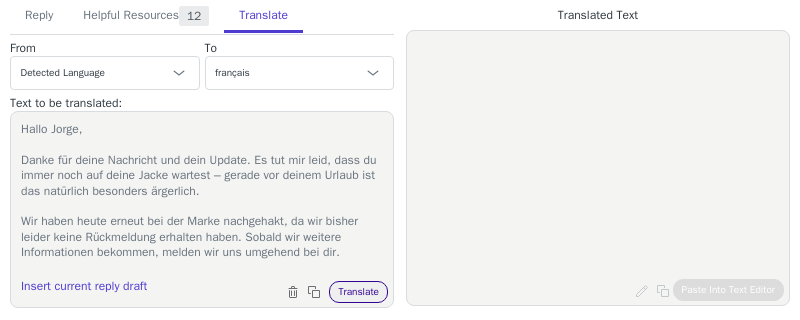 click on "Translate" at bounding box center [358, 292] 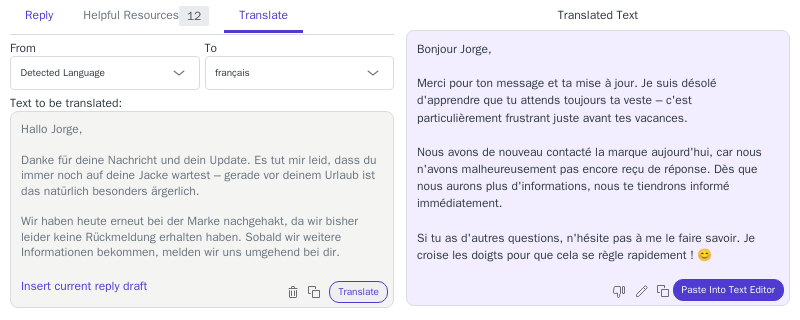 click on "Reply" at bounding box center (39, 16) 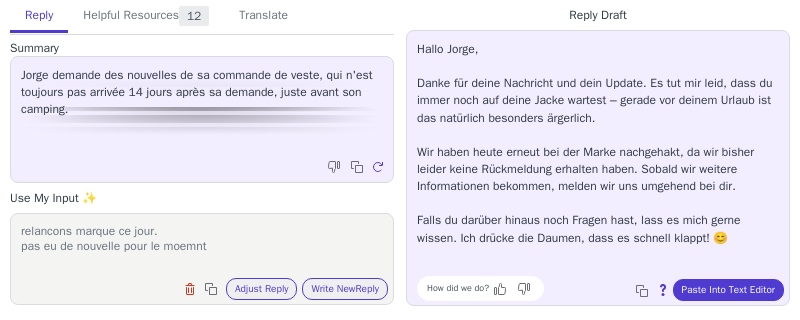 drag, startPoint x: 726, startPoint y: 282, endPoint x: 513, endPoint y: 234, distance: 218.34148 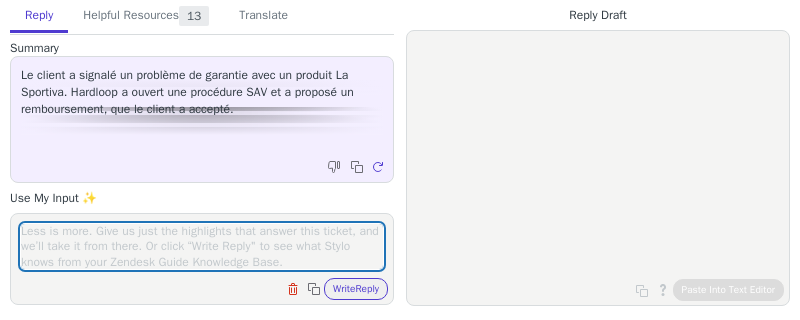 scroll, scrollTop: 0, scrollLeft: 0, axis: both 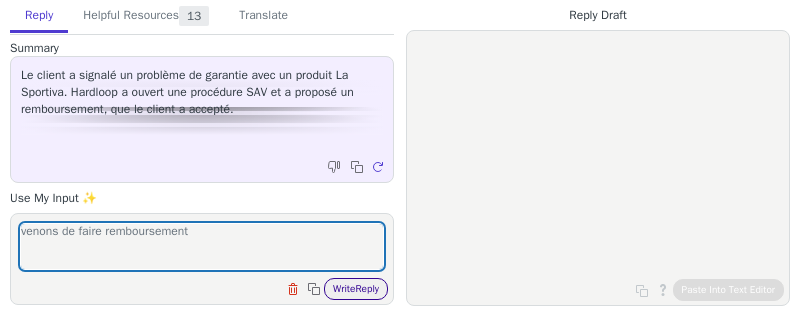 click on "Write  Reply" at bounding box center (356, 289) 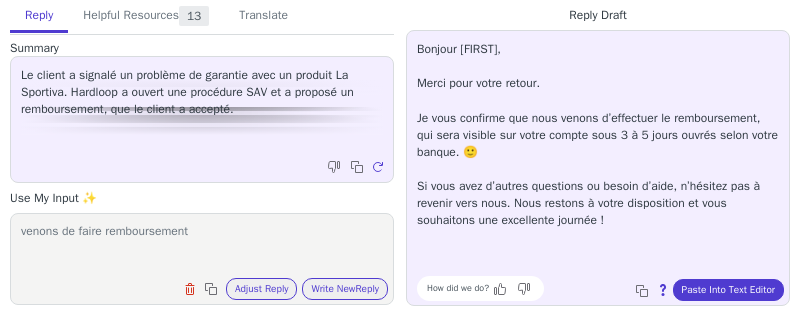 click on "venons de faire remboursement" at bounding box center [202, 246] 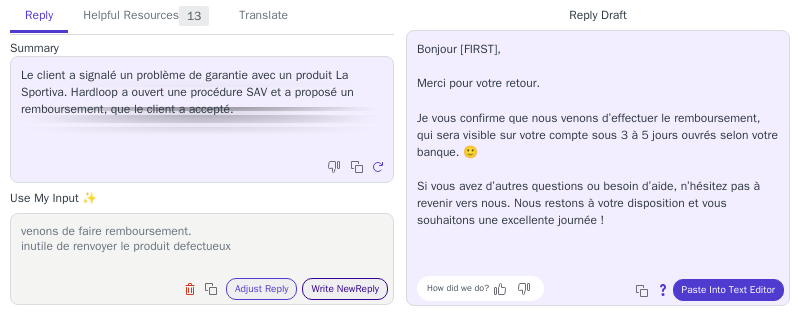 type on "venons de faire remboursement.
inutile de renvoyer le produit defectueux" 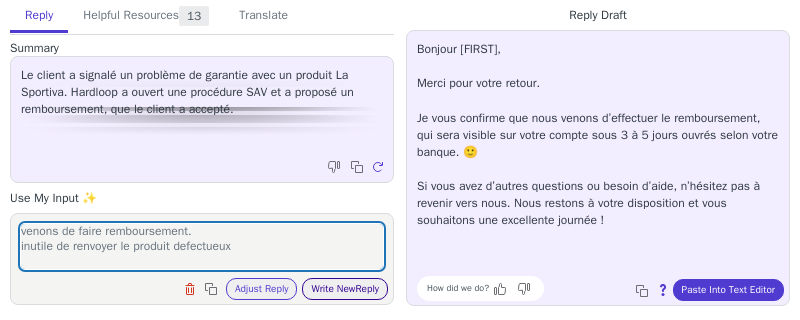click on "Write New  Reply" at bounding box center [345, 289] 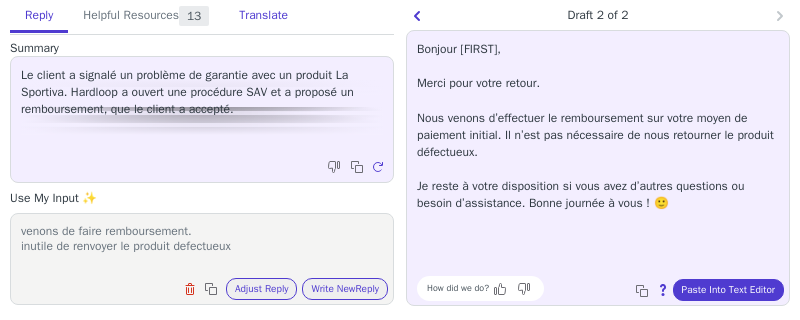 click on "Translate" at bounding box center (263, 16) 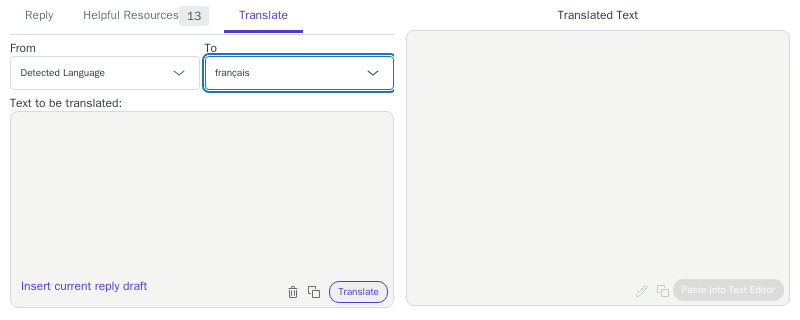click on "tchèque - čeština English danois - dansk néerlandais - Nederlands français French (Canada) allemand - Deutsch italien - italiano Japanese Korean Norwegian polonais - polski Portuguese Portuguese (Brazil) Slovak espagnol - español suédois - svenska allemand (Autriche) - Deutsch (Österreich) allemand (Suisse) - Deutsch (Schweiz) anglais (Royaume-Uni) - English (United Kingdom) espagnol (Espagne) - español (España) français (Suisse) finnois - suomi" at bounding box center (300, 73) 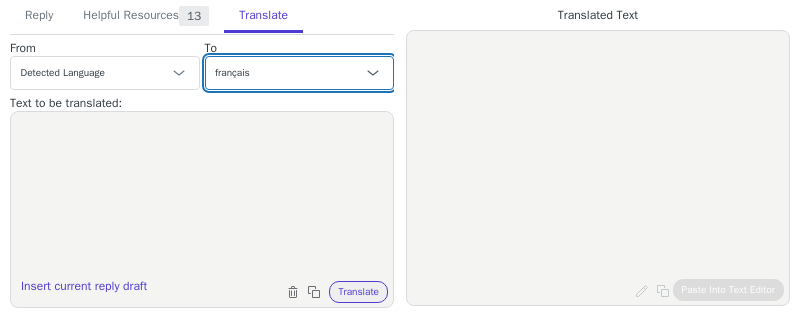 select on "en-us" 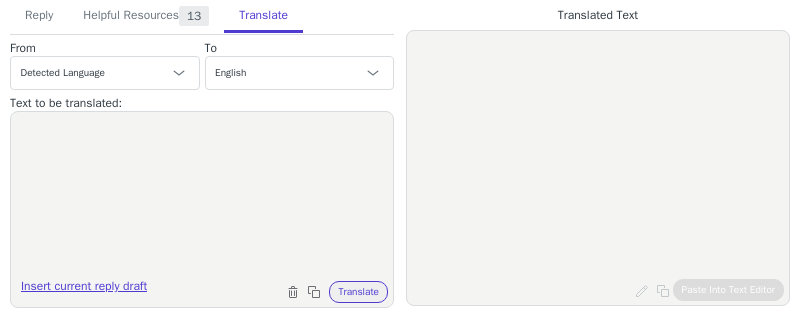 click on "Insert current reply draft" at bounding box center (84, 290) 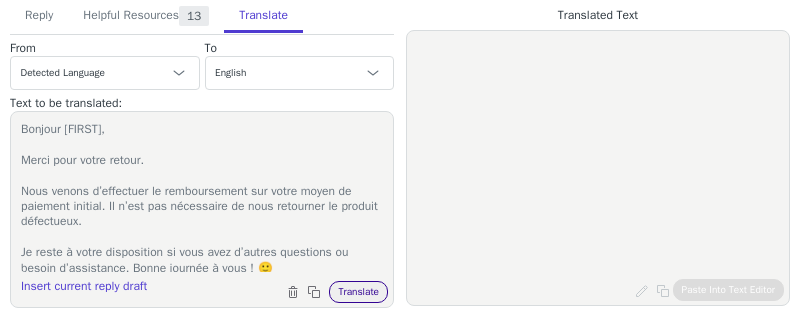 click on "Translate" at bounding box center [358, 292] 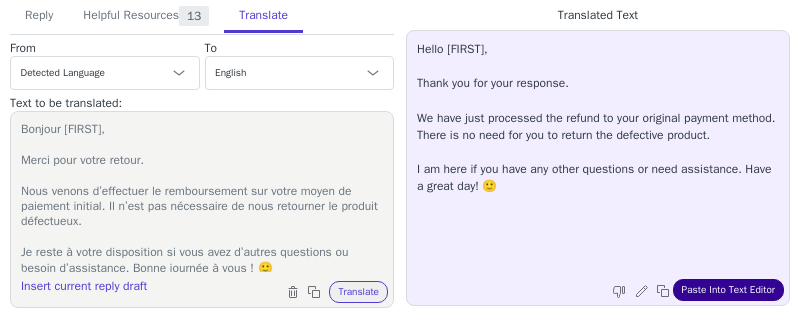click on "Paste Into Text Editor" at bounding box center [728, 290] 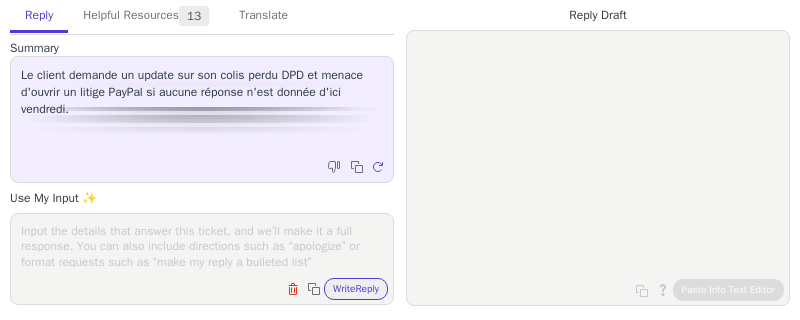 scroll, scrollTop: 0, scrollLeft: 0, axis: both 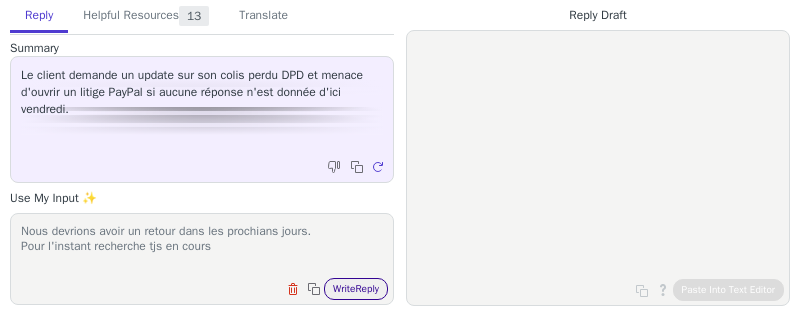 type on "Nous devrions avoir un retour dans les prochians jours.
Pour l'instant recherche tjs en cours" 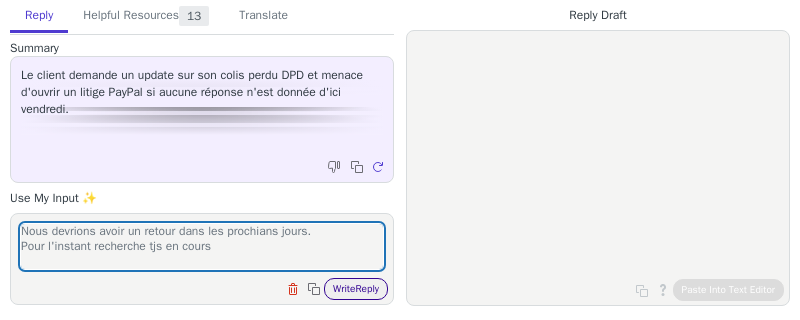 click on "Write  Reply" at bounding box center (356, 289) 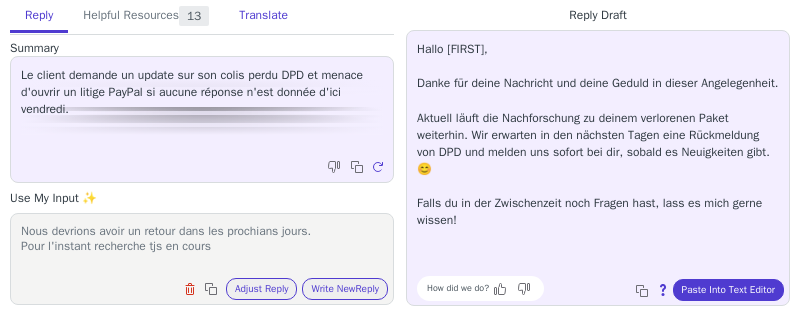 click on "Translate" at bounding box center [263, 16] 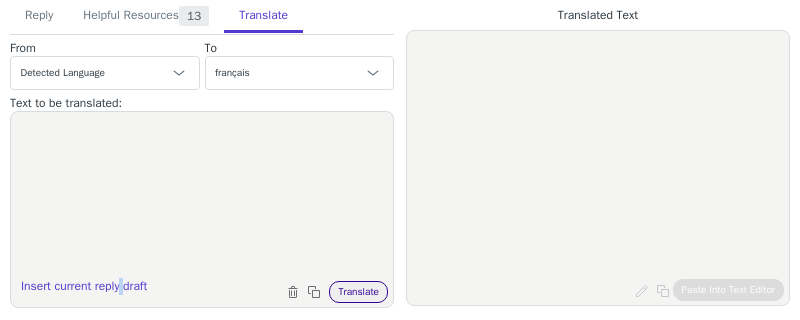 drag, startPoint x: 129, startPoint y: 290, endPoint x: 328, endPoint y: 285, distance: 199.0628 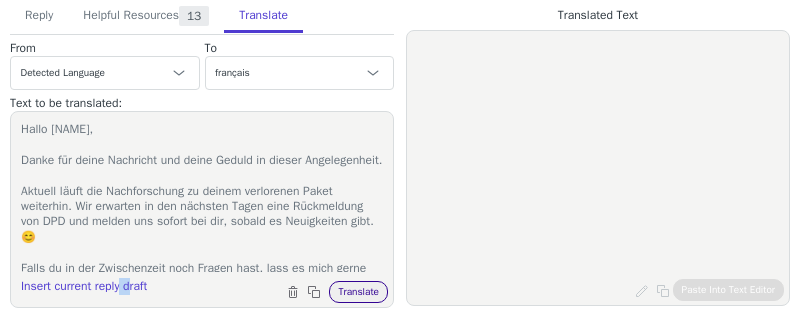 click on "Translate" at bounding box center [358, 292] 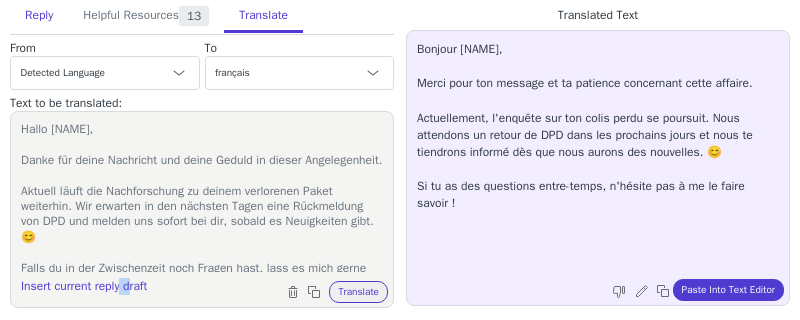 click on "Reply" at bounding box center (39, 16) 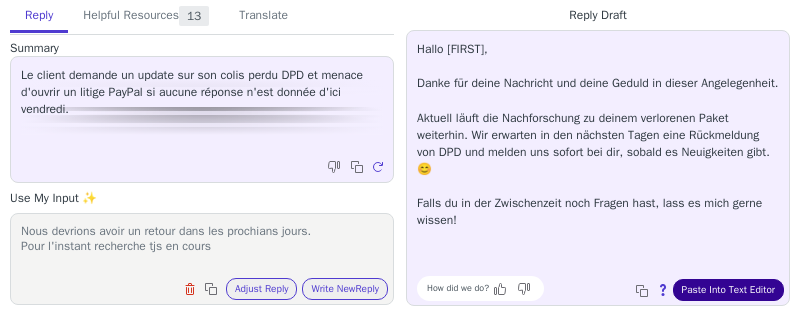 drag, startPoint x: 742, startPoint y: 292, endPoint x: 671, endPoint y: 287, distance: 71.17584 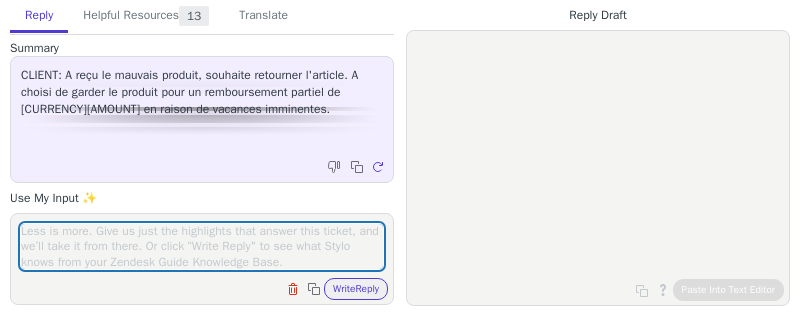 click at bounding box center (202, 246) 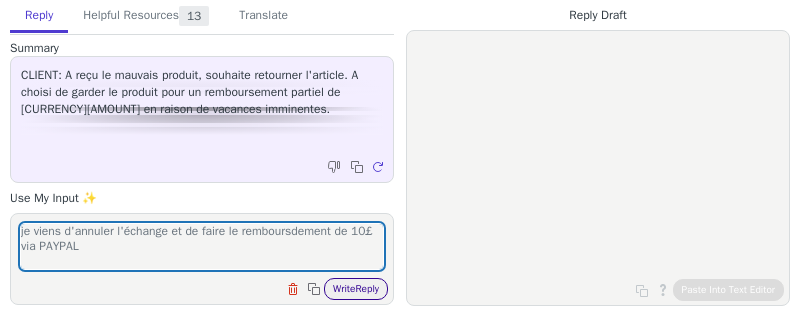type on "je viens d'annuler l'échange et de faire le remboursdement de 10£ via PAYPAL" 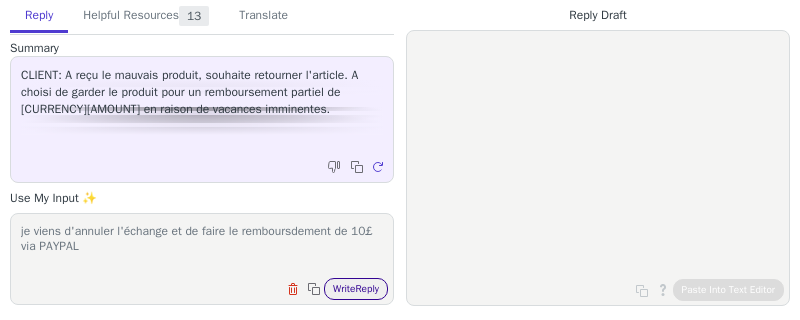 click on "Write  Reply" at bounding box center [356, 289] 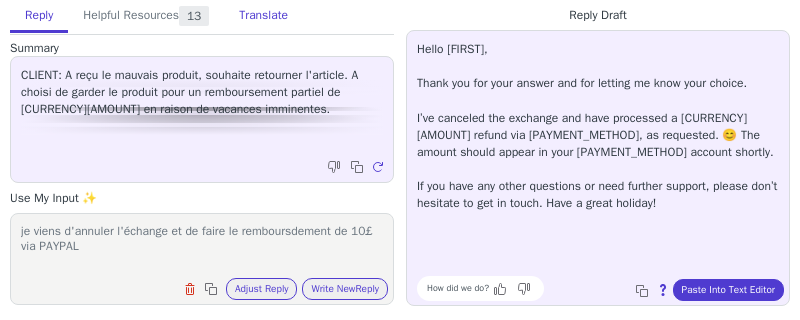 click on "Translate" at bounding box center [263, 16] 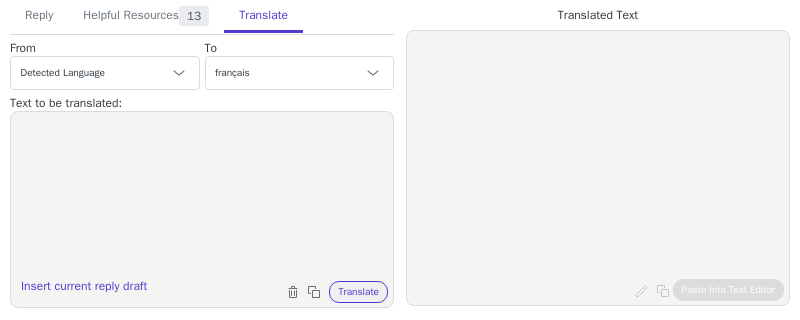 drag, startPoint x: 102, startPoint y: 292, endPoint x: 222, endPoint y: 286, distance: 120.14991 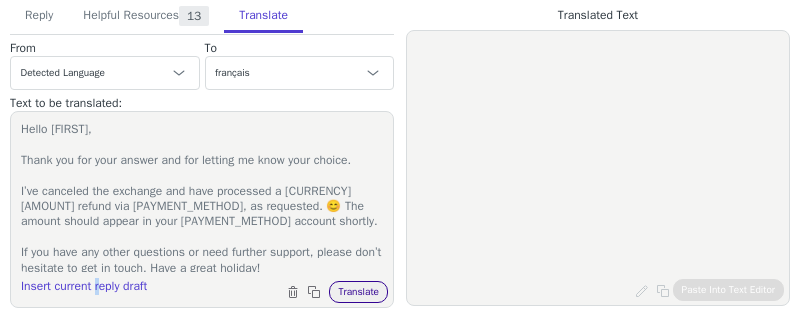 click on "Translate" at bounding box center [358, 292] 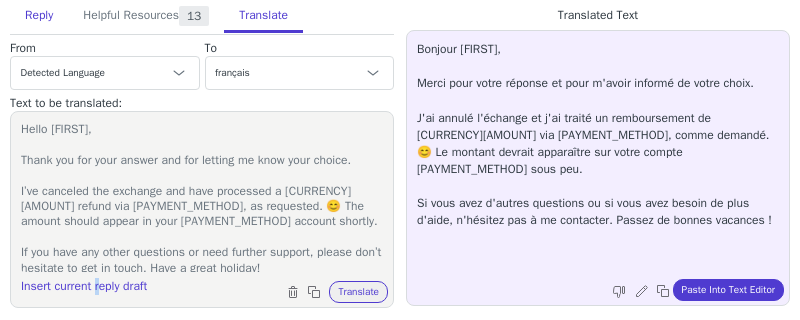 click on "Reply" at bounding box center [39, 16] 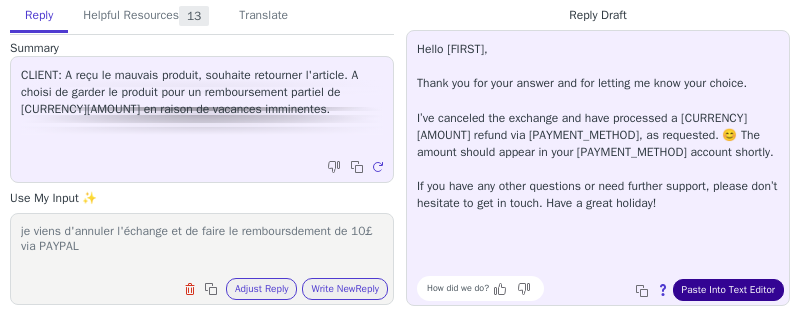 click on "Paste Into Text Editor" at bounding box center (728, 290) 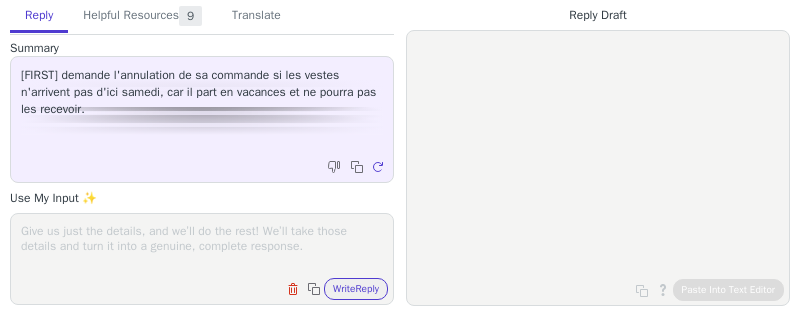 scroll, scrollTop: 0, scrollLeft: 0, axis: both 